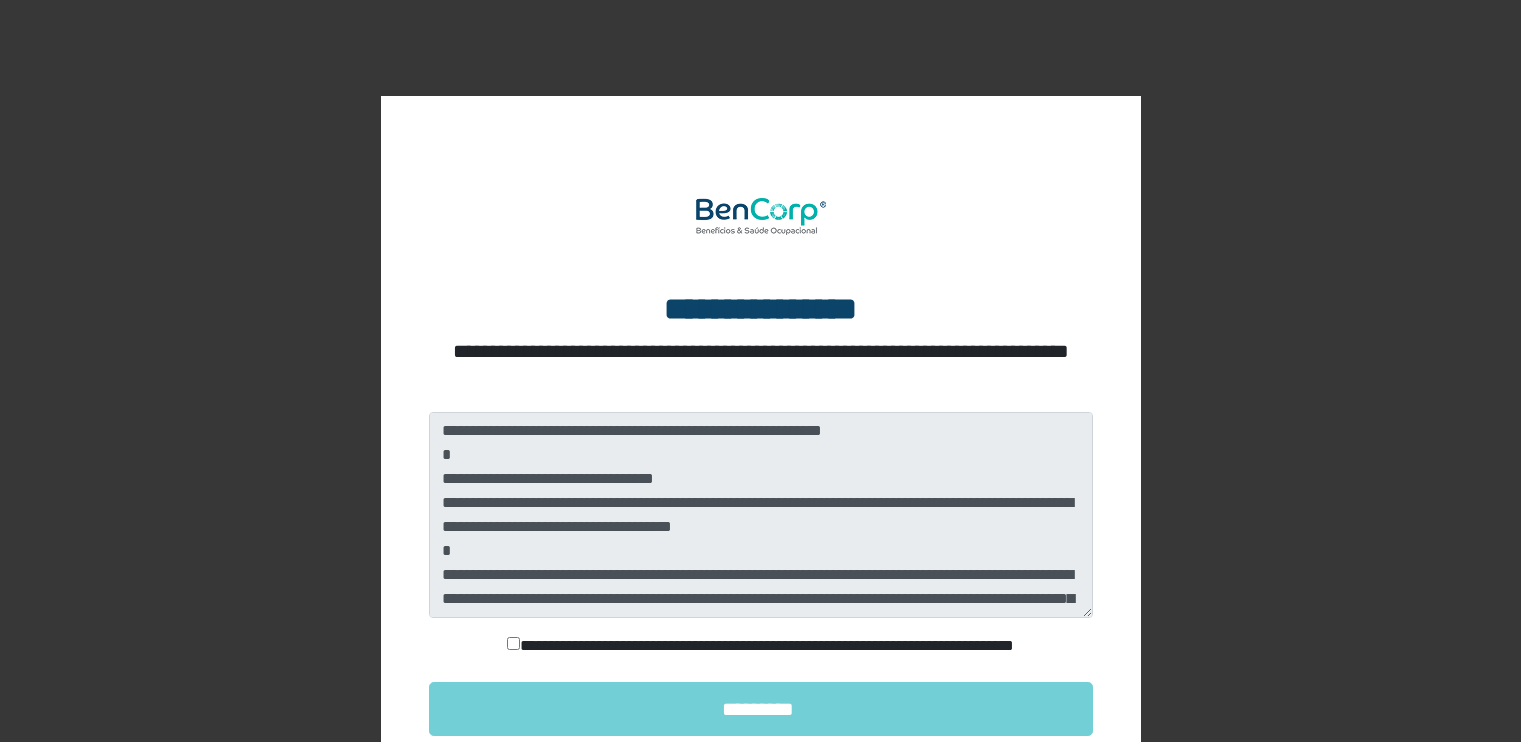 scroll, scrollTop: 0, scrollLeft: 0, axis: both 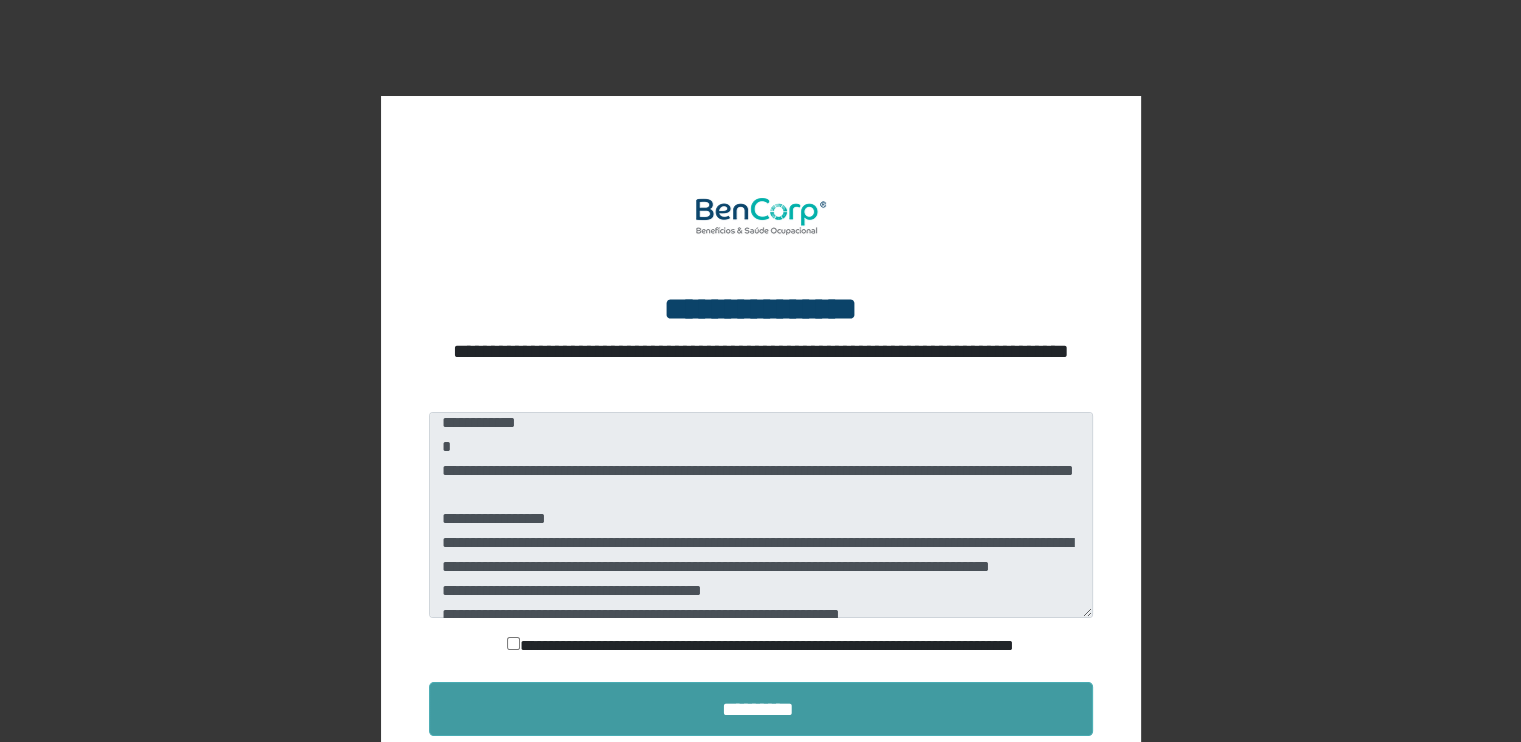 click on "*********" at bounding box center [761, 709] 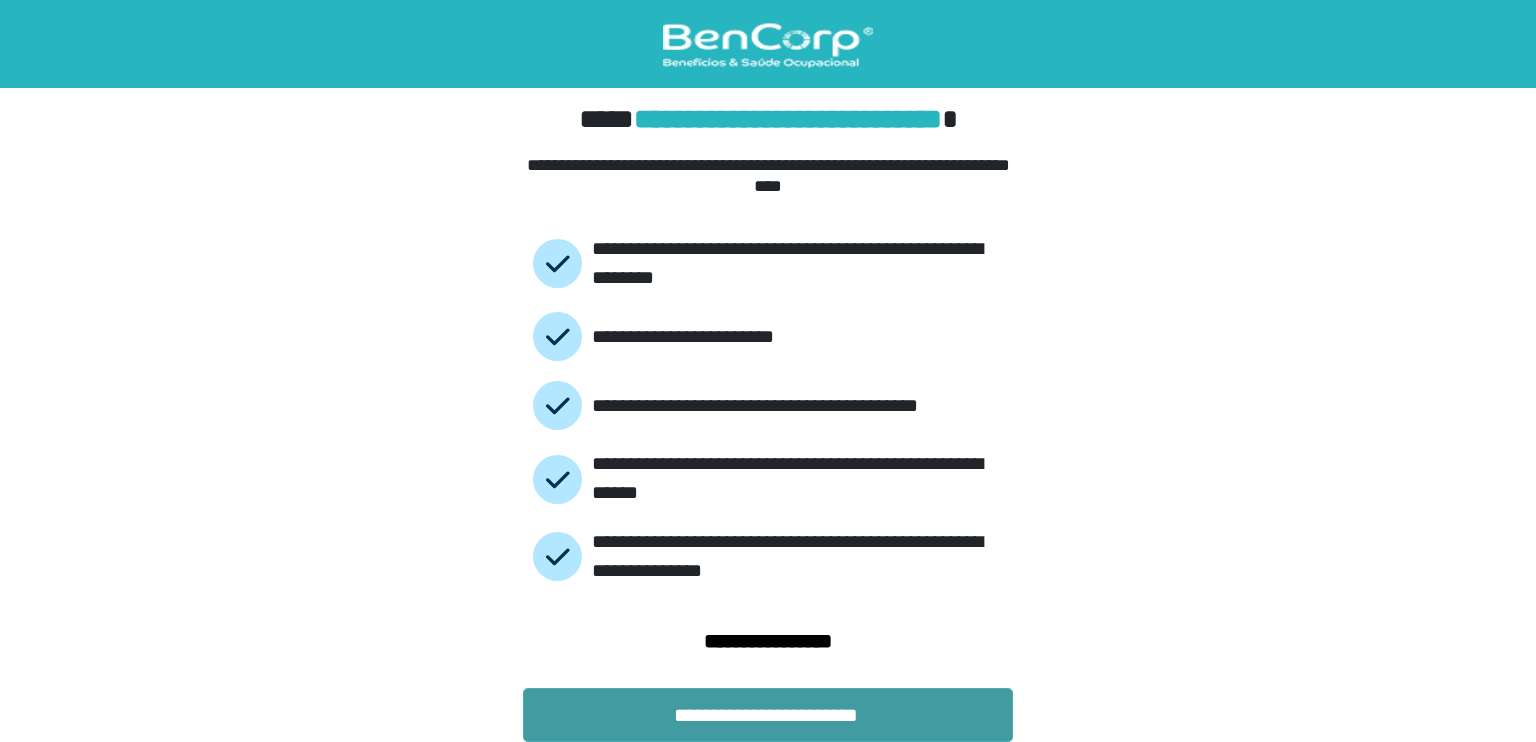 click on "**********" at bounding box center [768, 715] 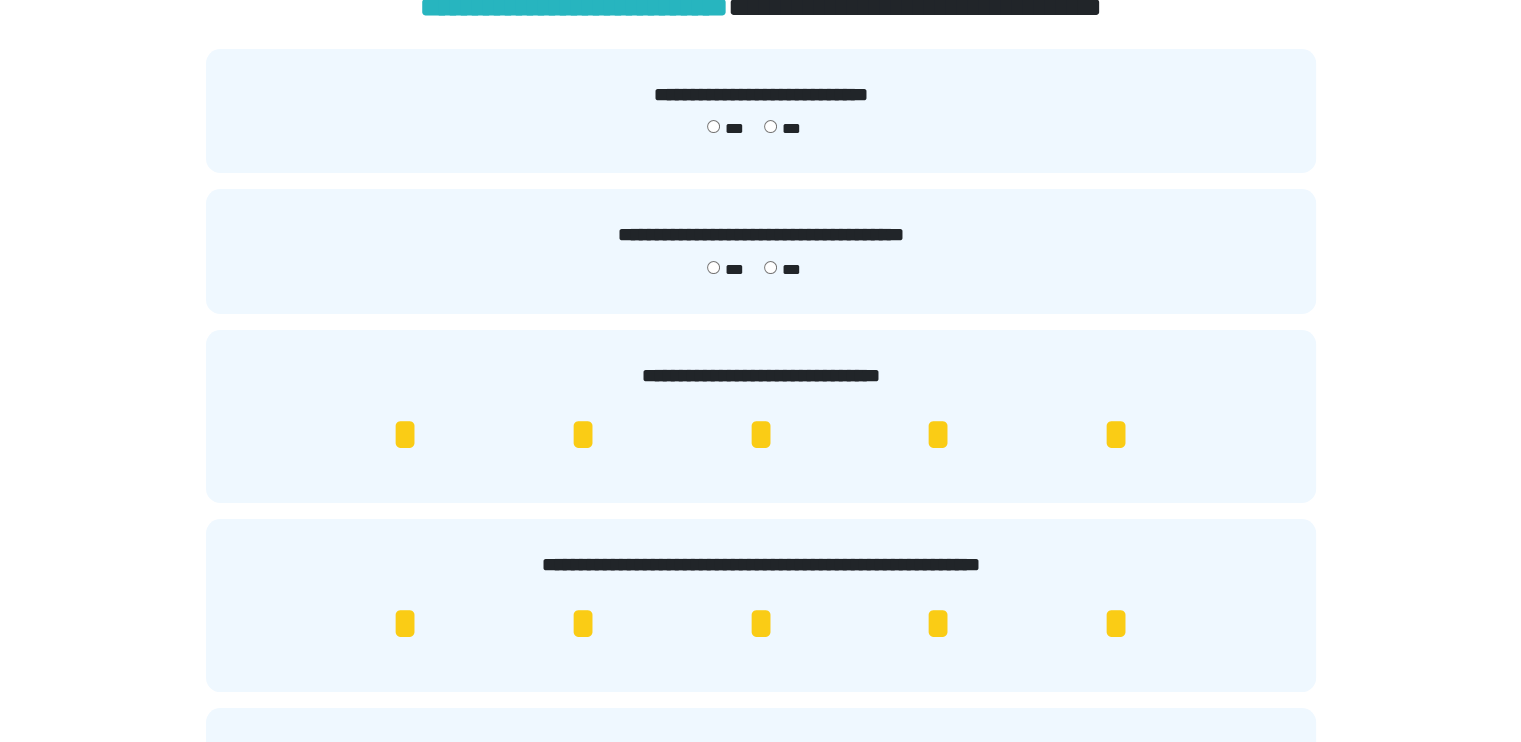 scroll, scrollTop: 0, scrollLeft: 0, axis: both 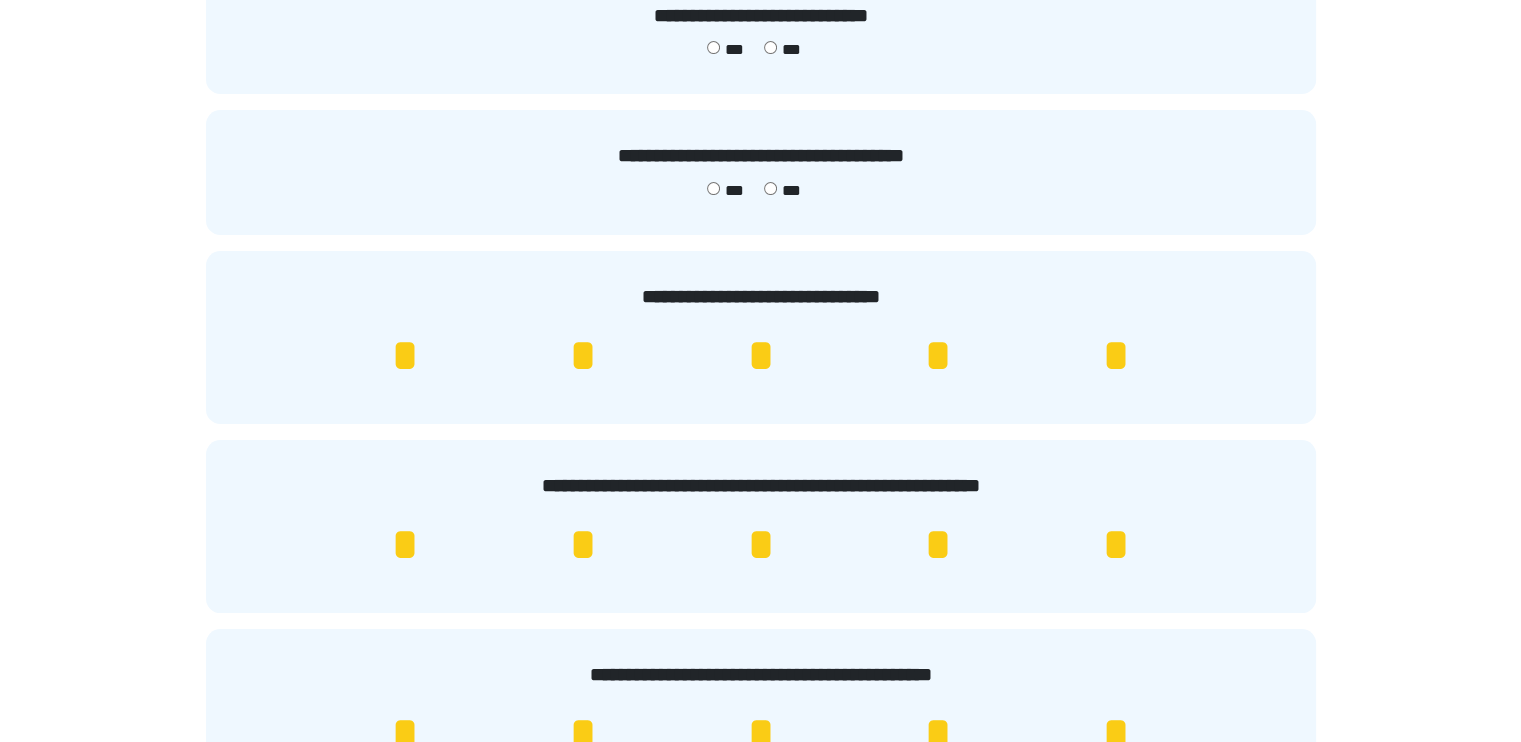 click on "*" at bounding box center (760, 356) 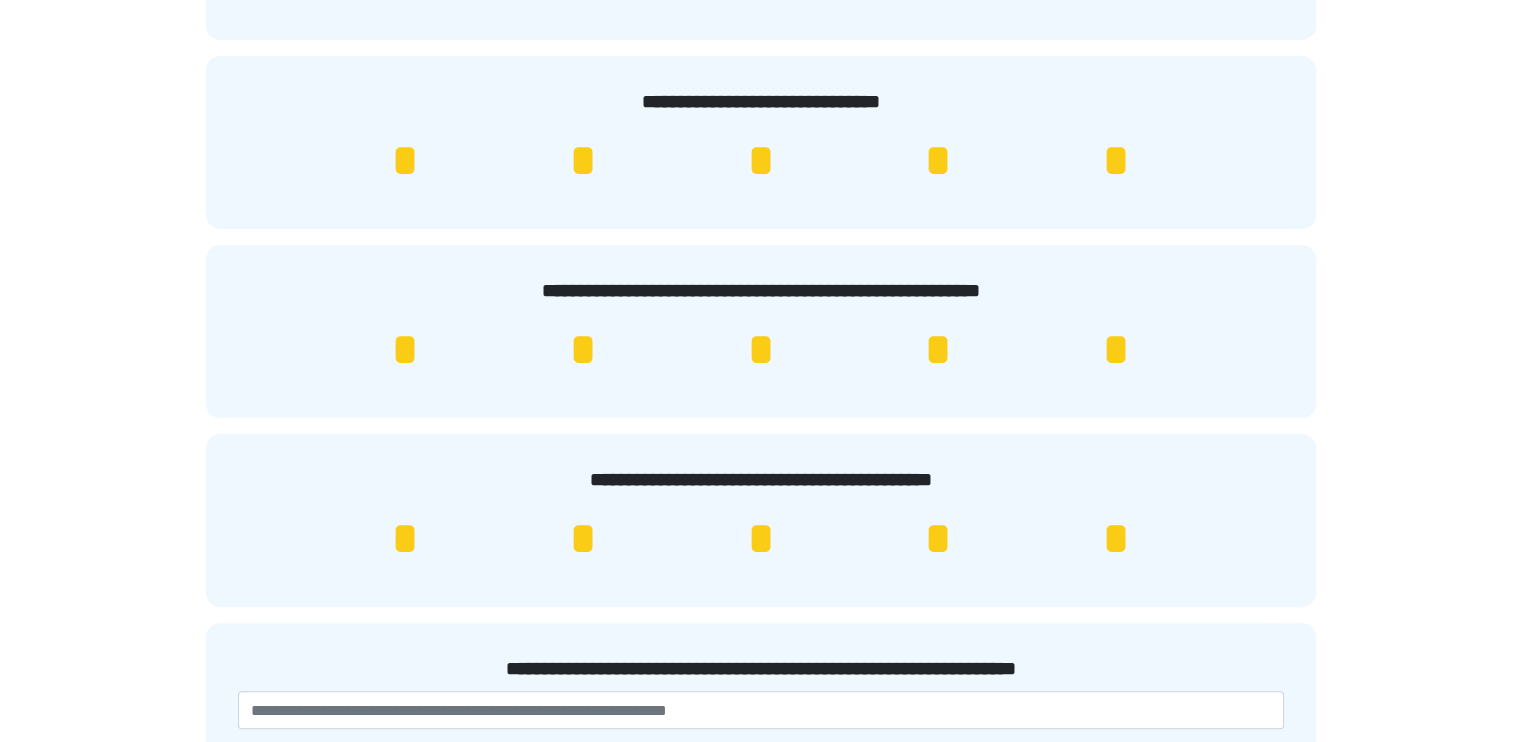 scroll, scrollTop: 400, scrollLeft: 0, axis: vertical 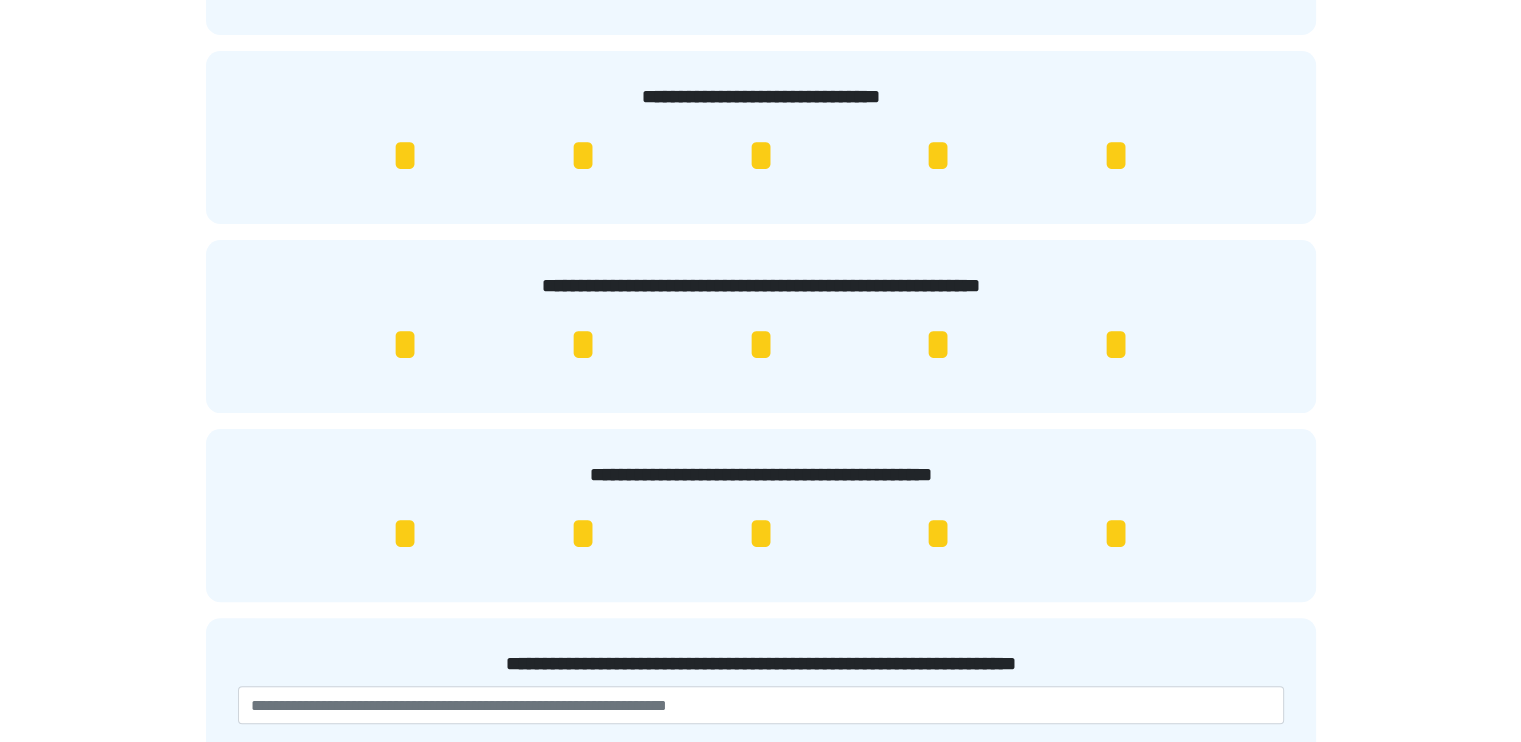 click on "*" at bounding box center (760, 156) 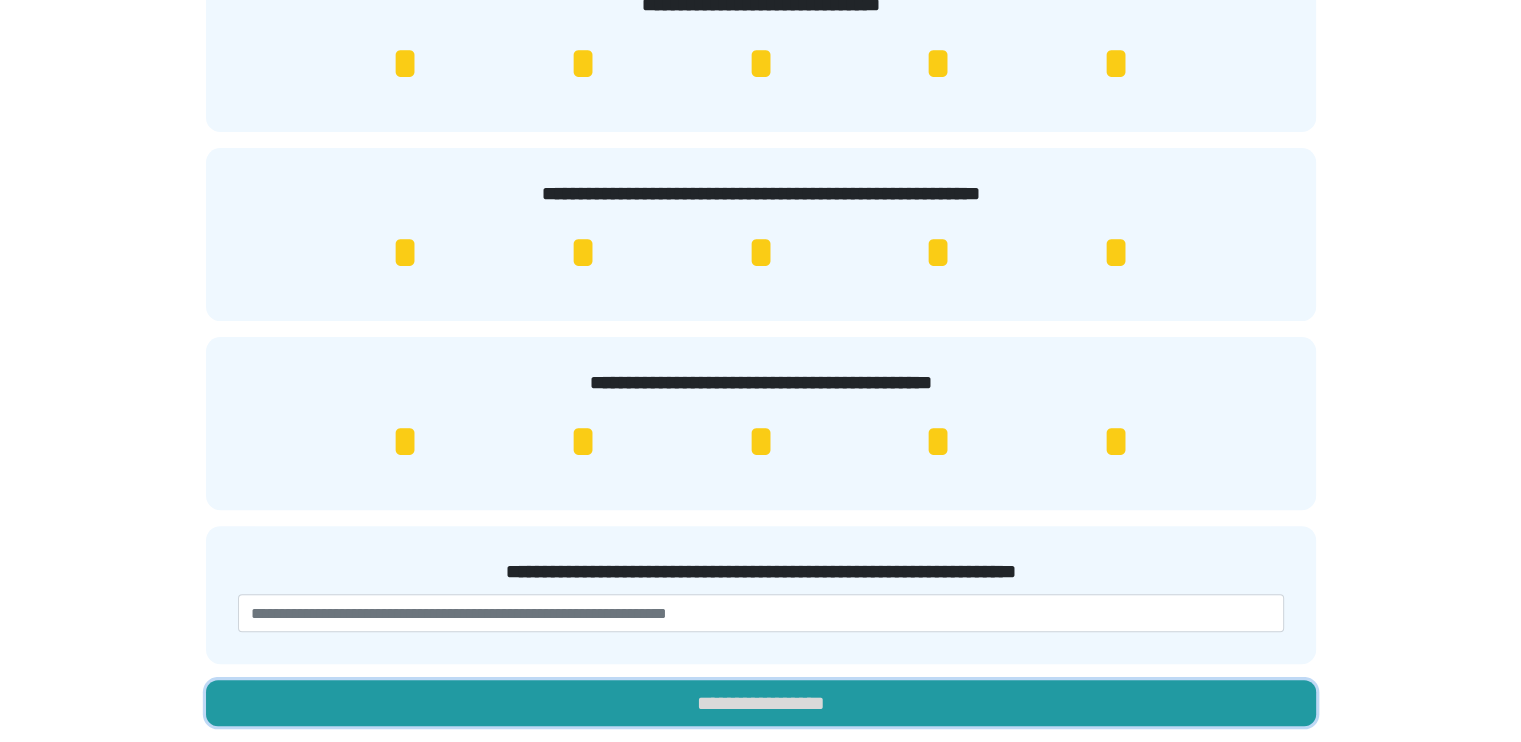 click on "**********" at bounding box center [761, 703] 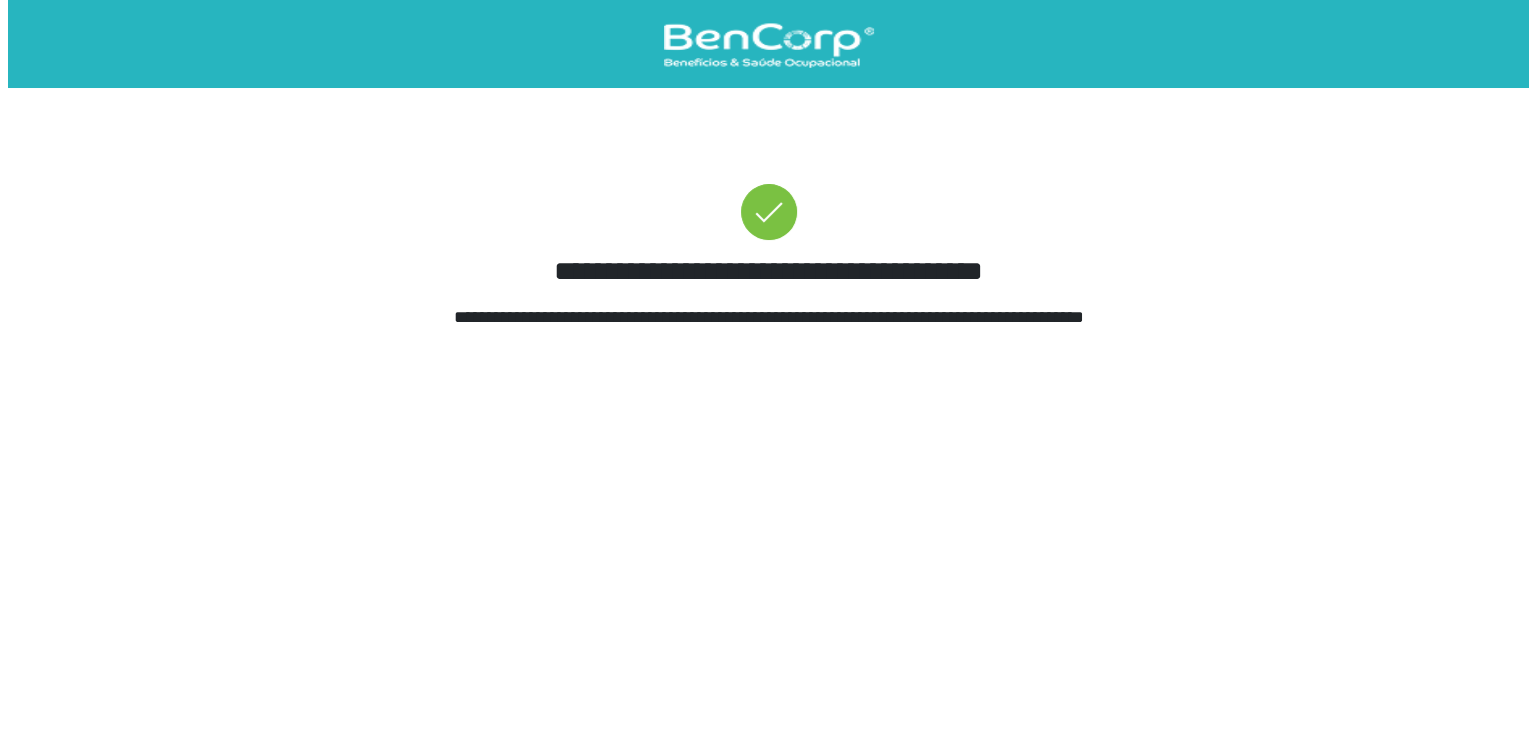 scroll, scrollTop: 0, scrollLeft: 0, axis: both 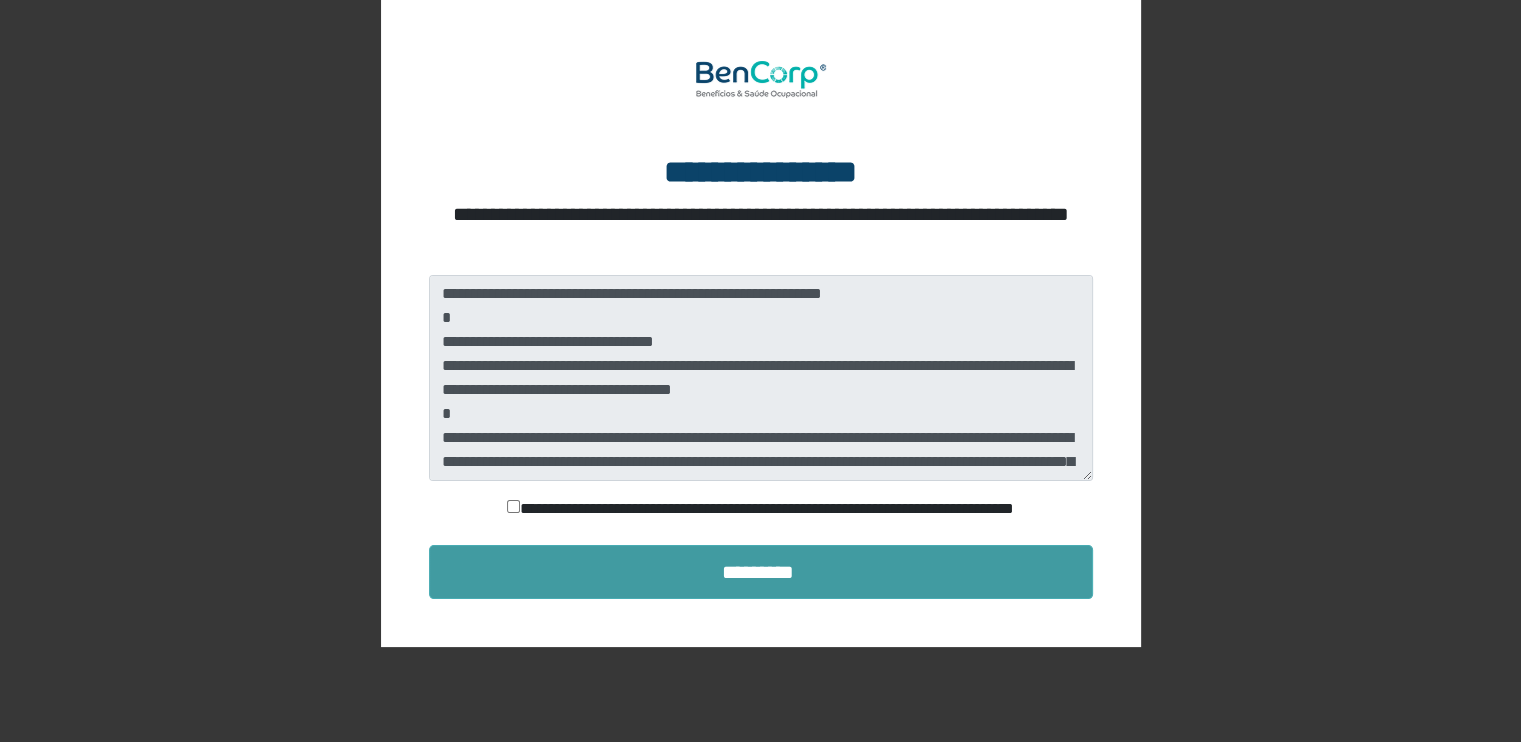 click on "*********" at bounding box center (761, 572) 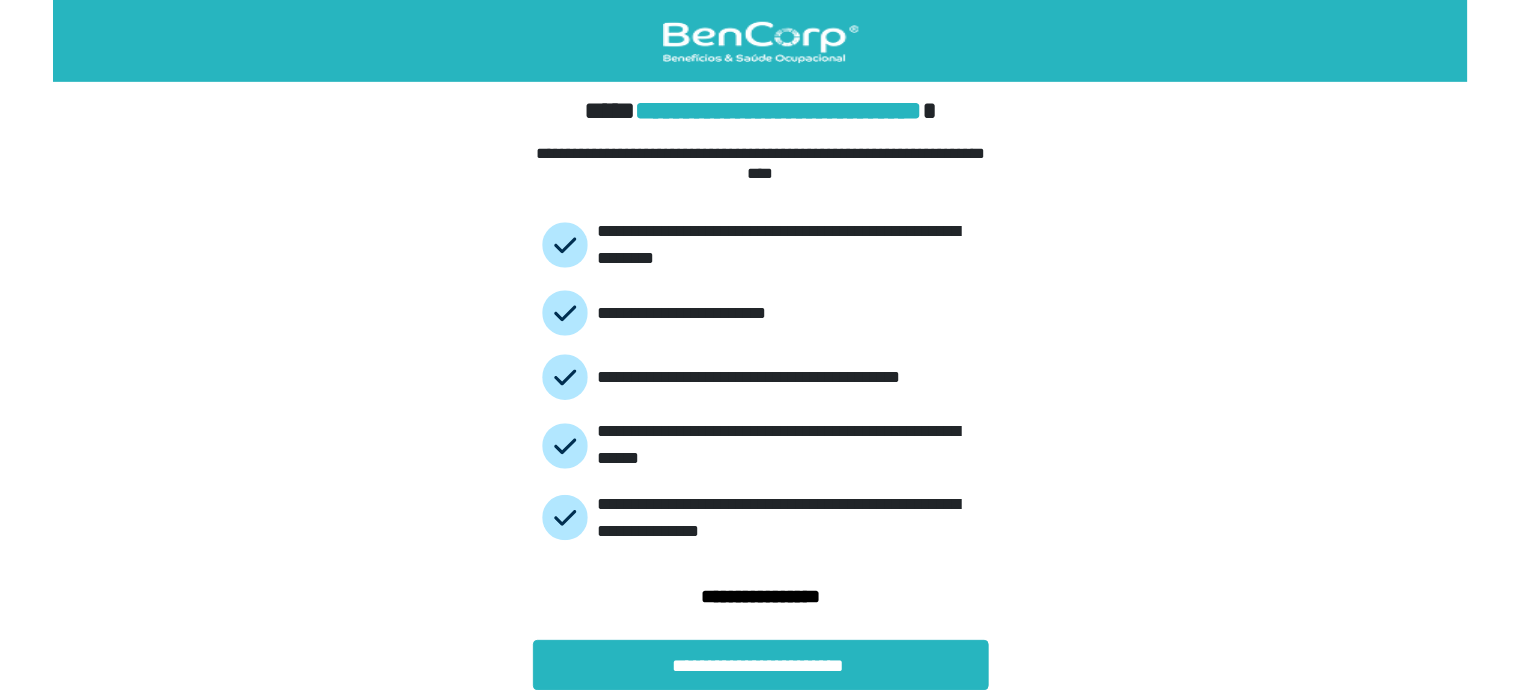 scroll, scrollTop: 0, scrollLeft: 0, axis: both 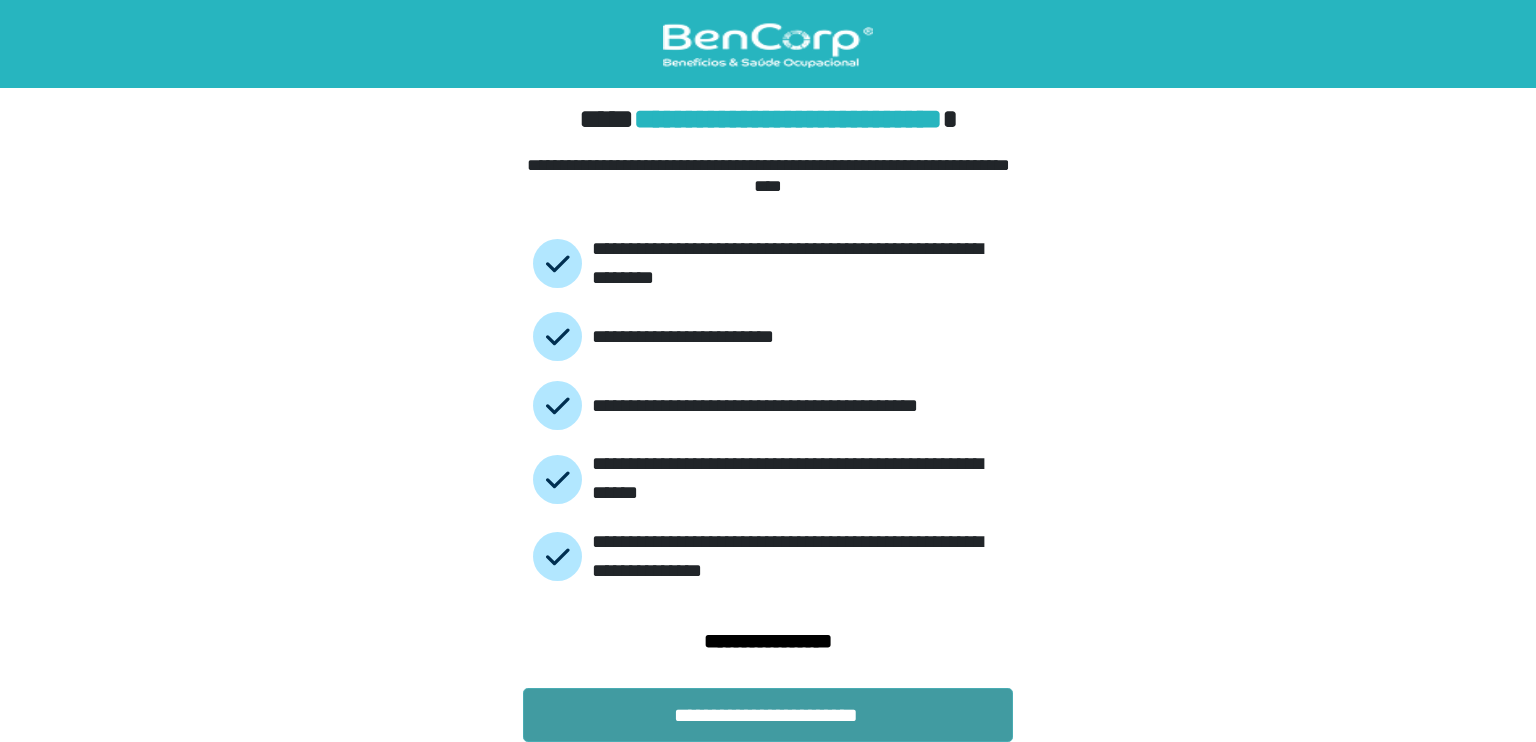 click on "**********" at bounding box center [768, 715] 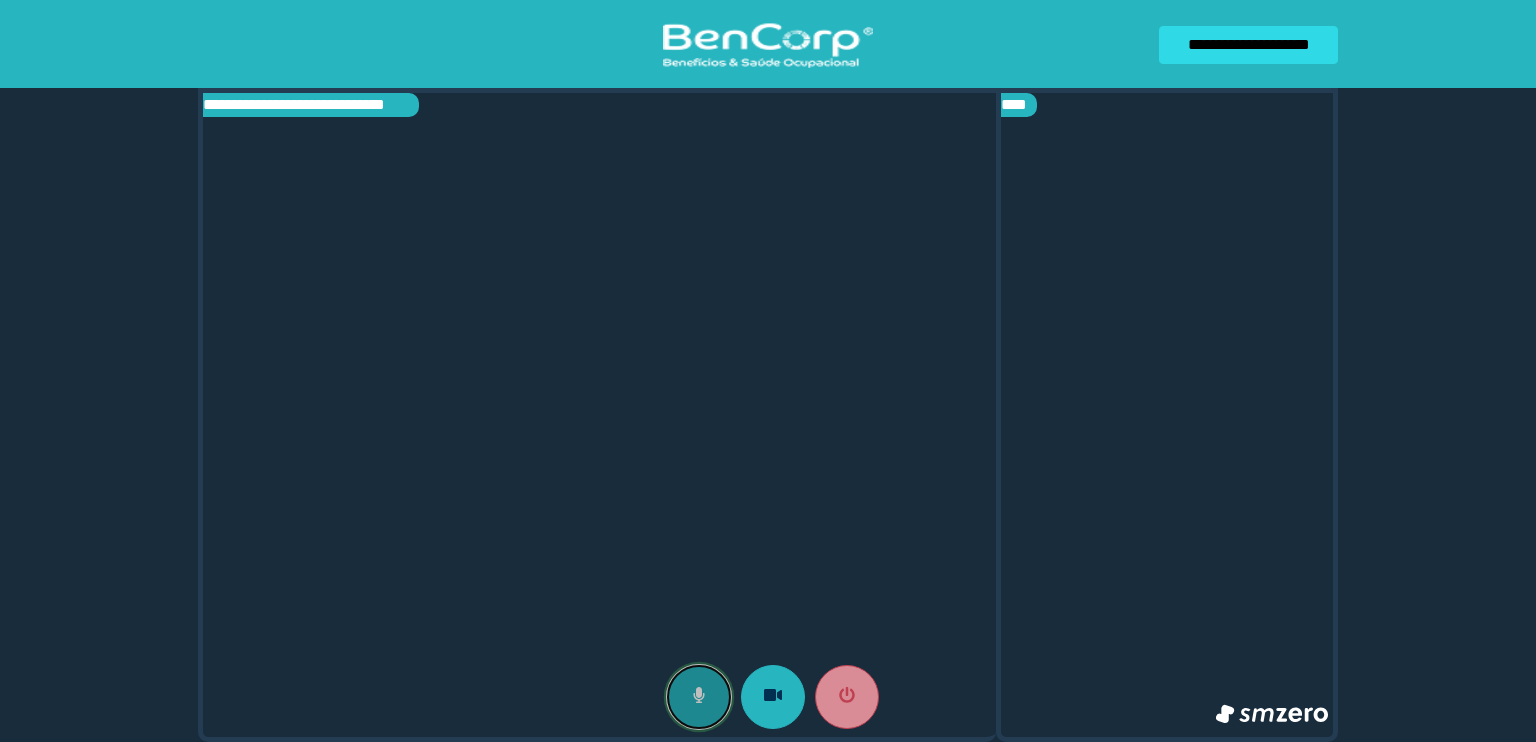 click at bounding box center [699, 697] 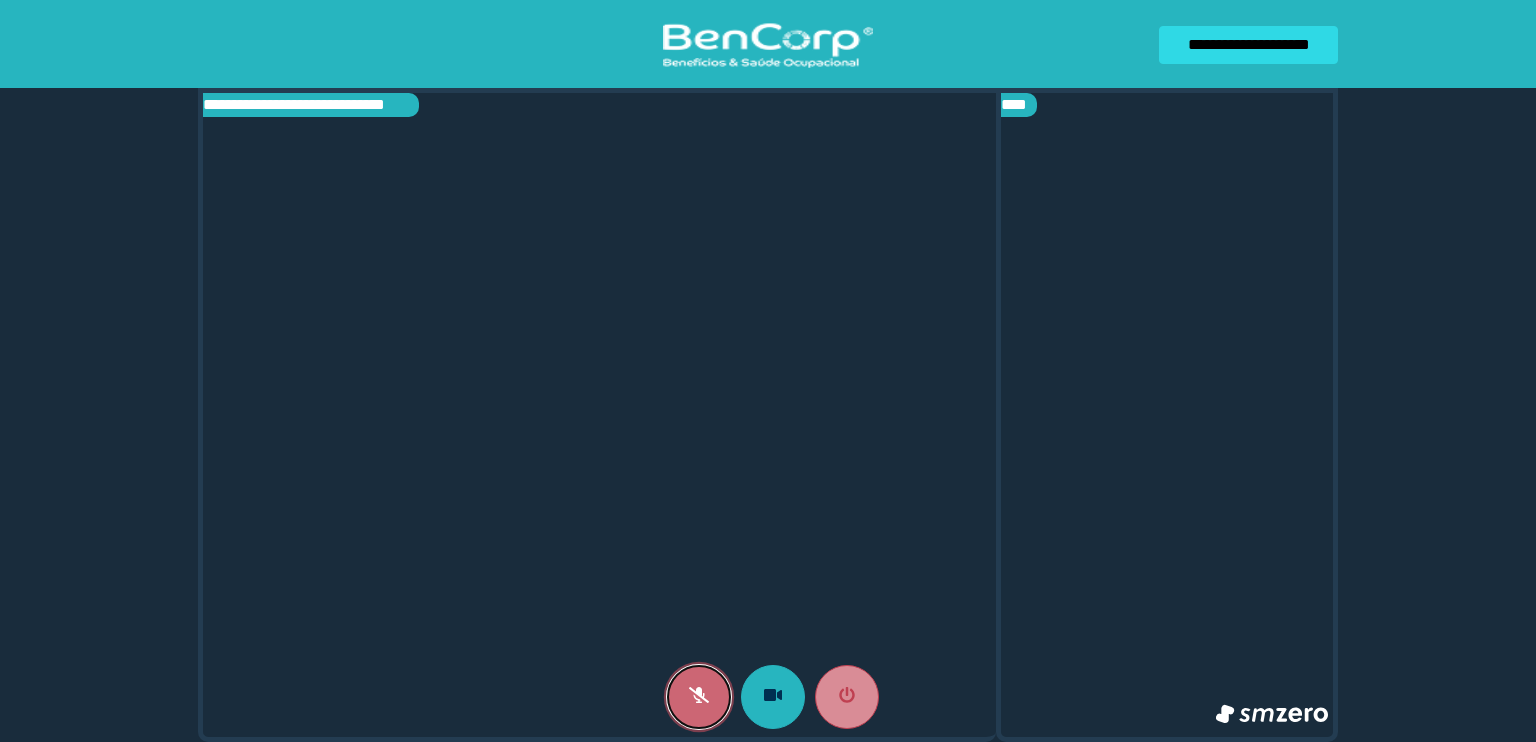 click at bounding box center [699, 697] 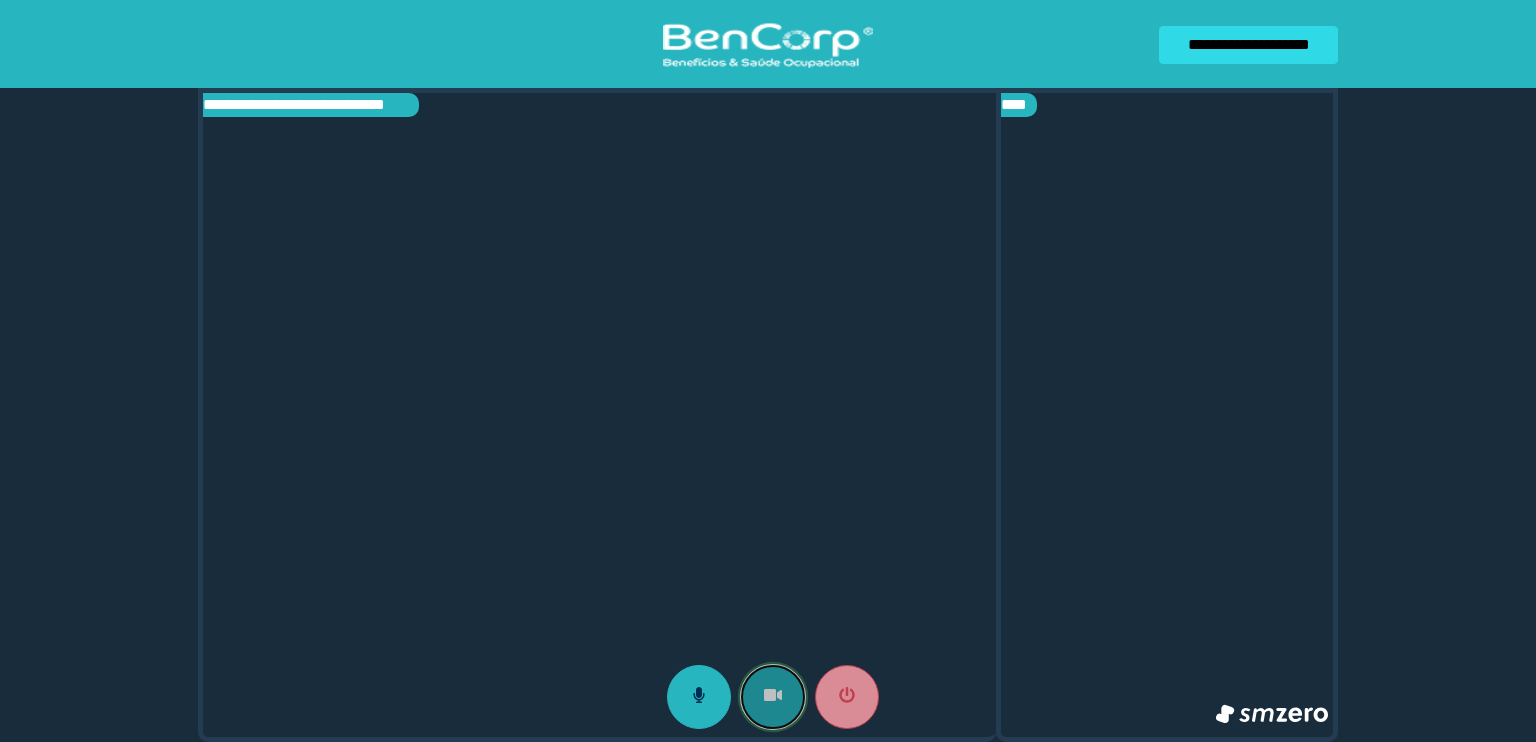 click at bounding box center (773, 697) 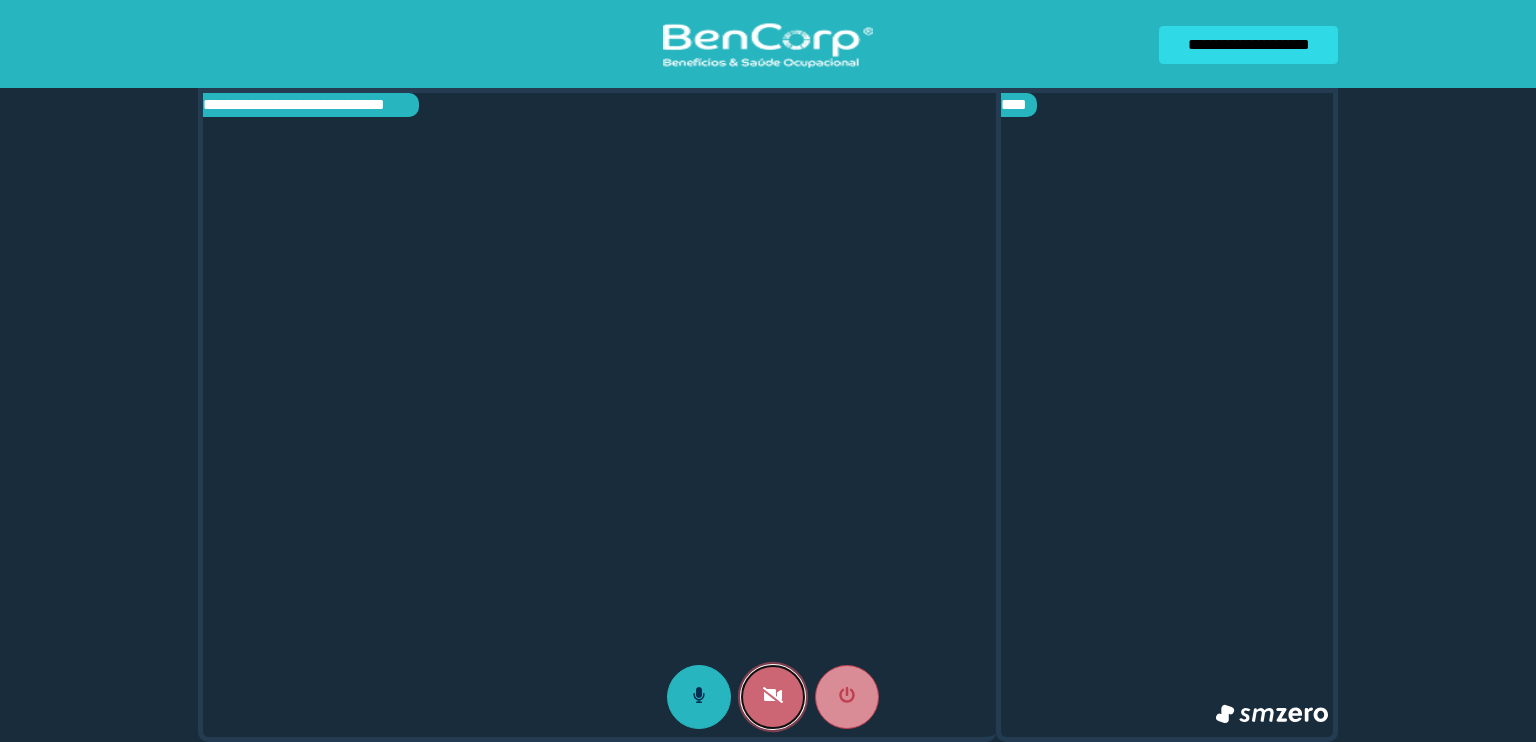 click at bounding box center [773, 697] 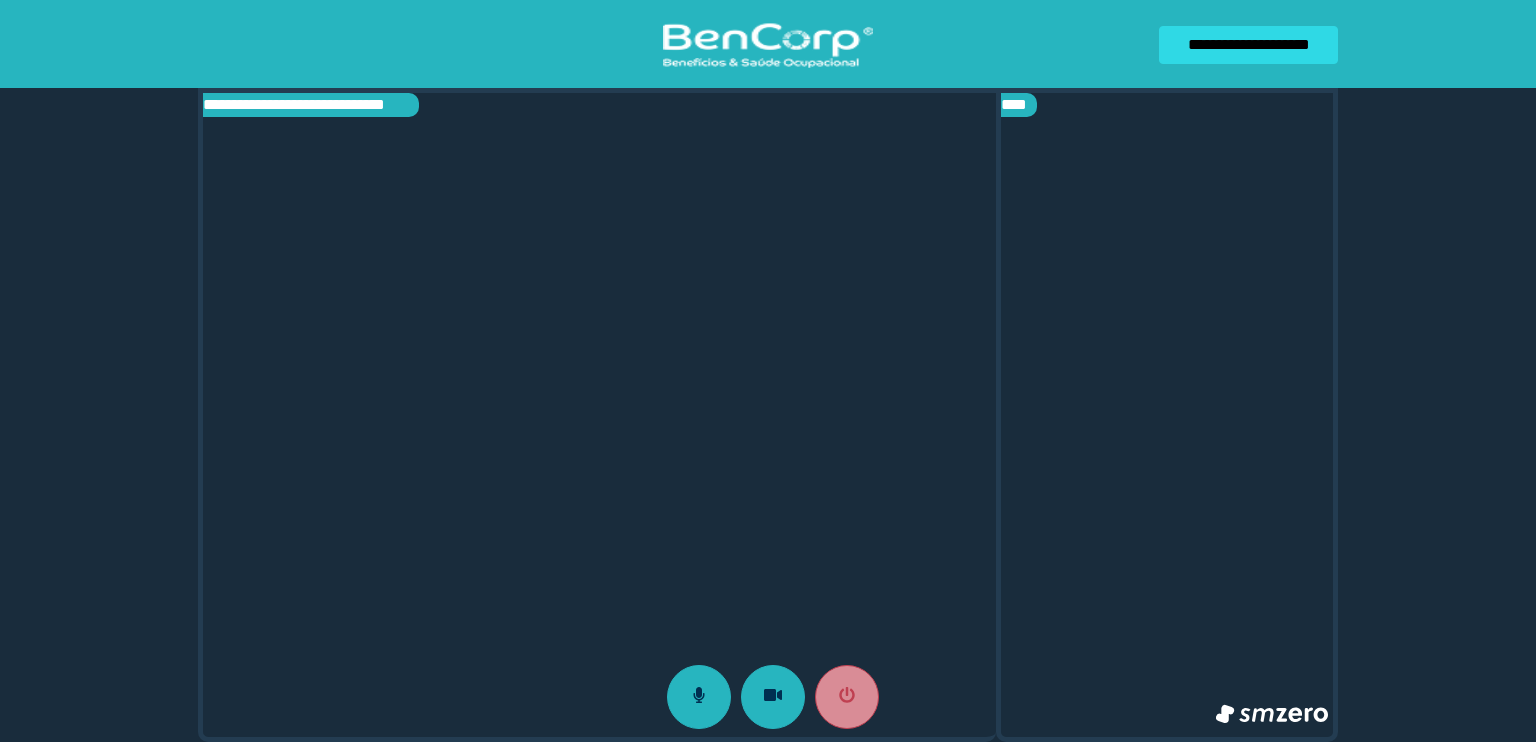click at bounding box center [599, 415] 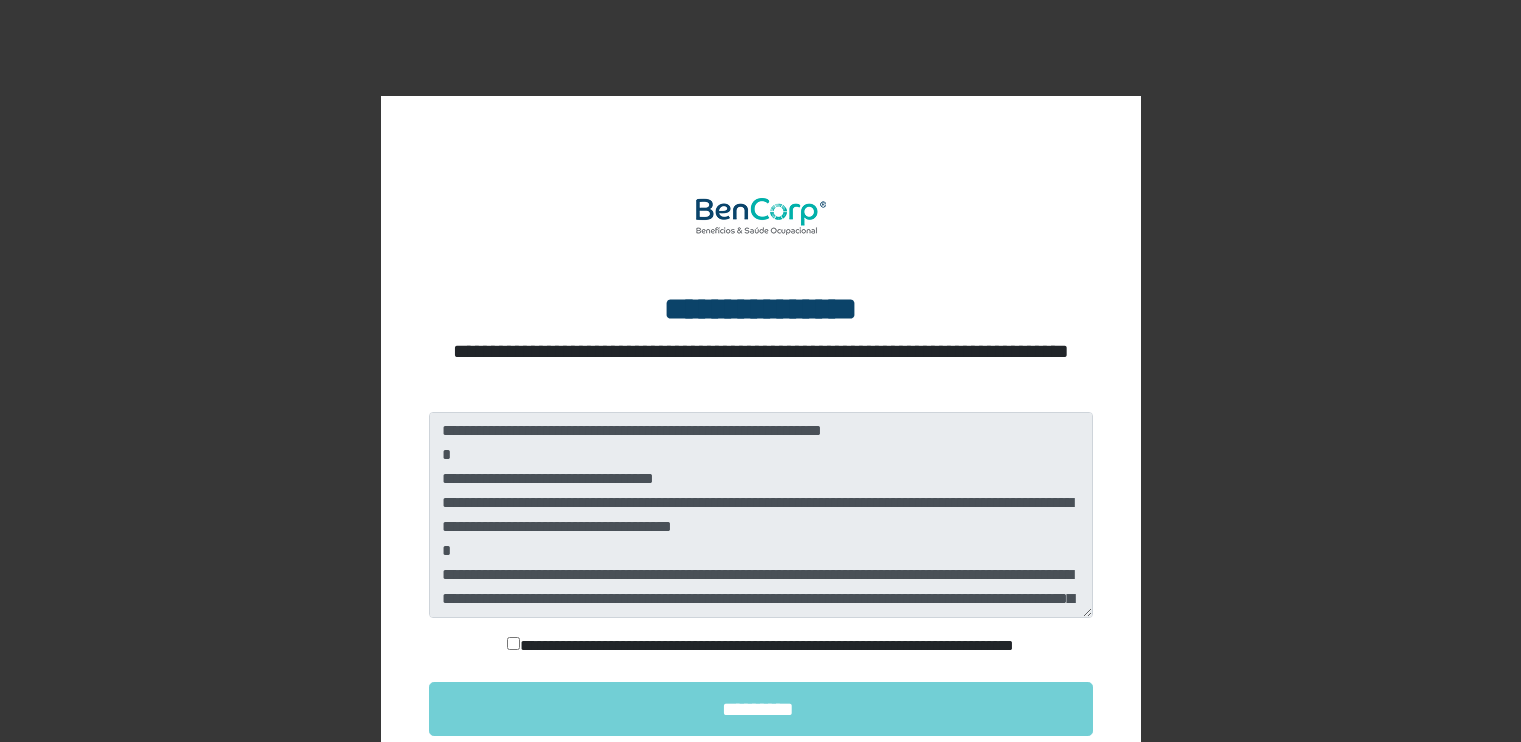 scroll, scrollTop: 0, scrollLeft: 0, axis: both 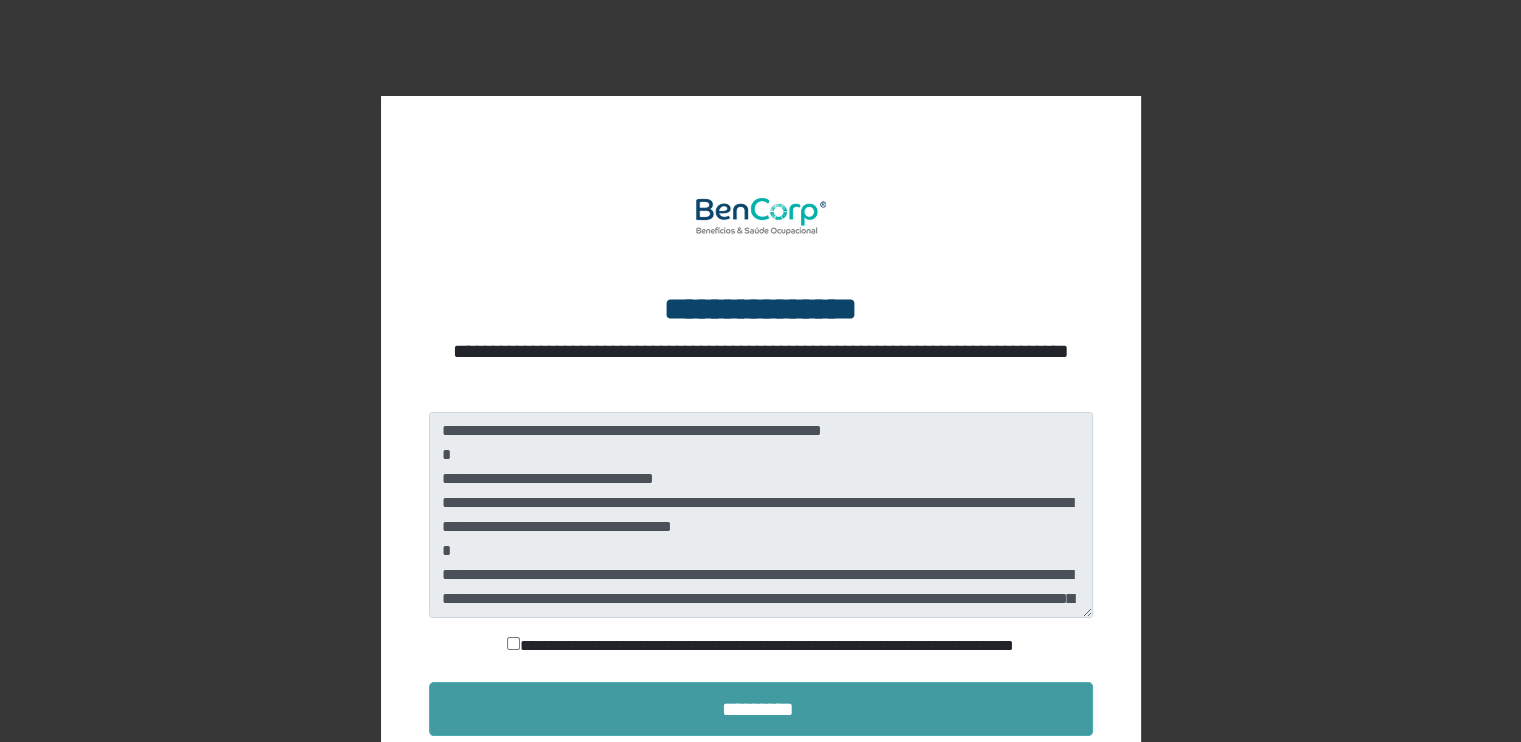 click on "*********" at bounding box center (761, 709) 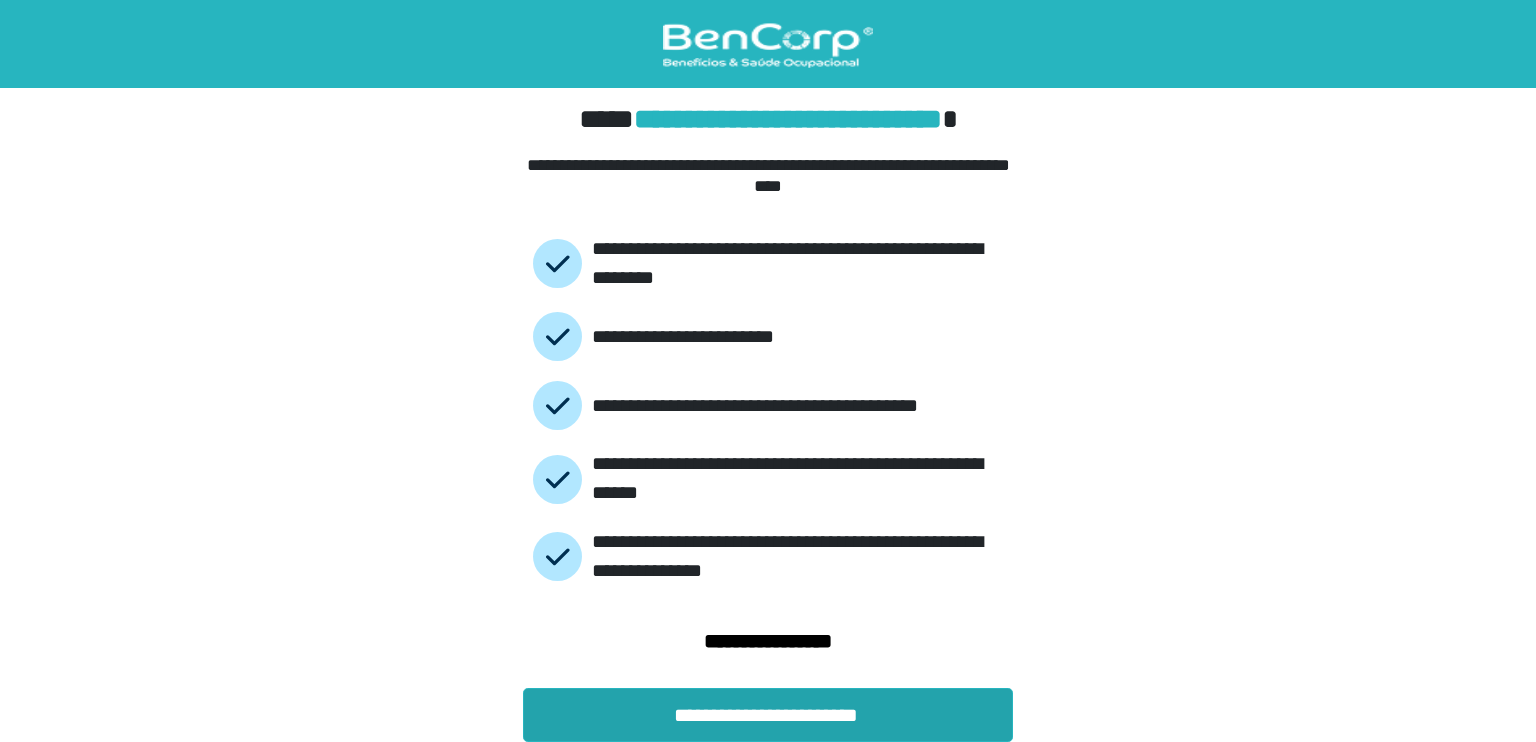 click on "**********" at bounding box center (768, 715) 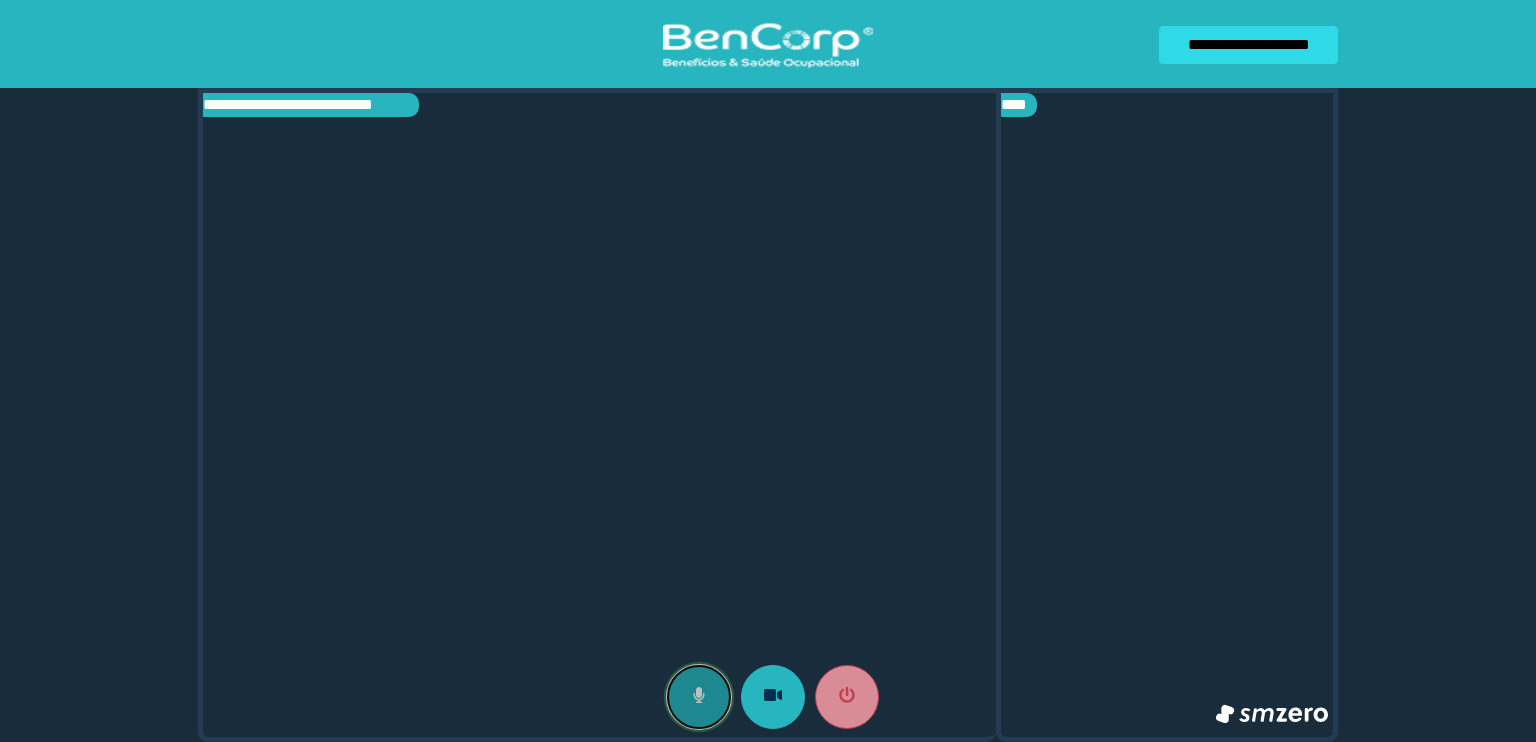 click at bounding box center (699, 695) 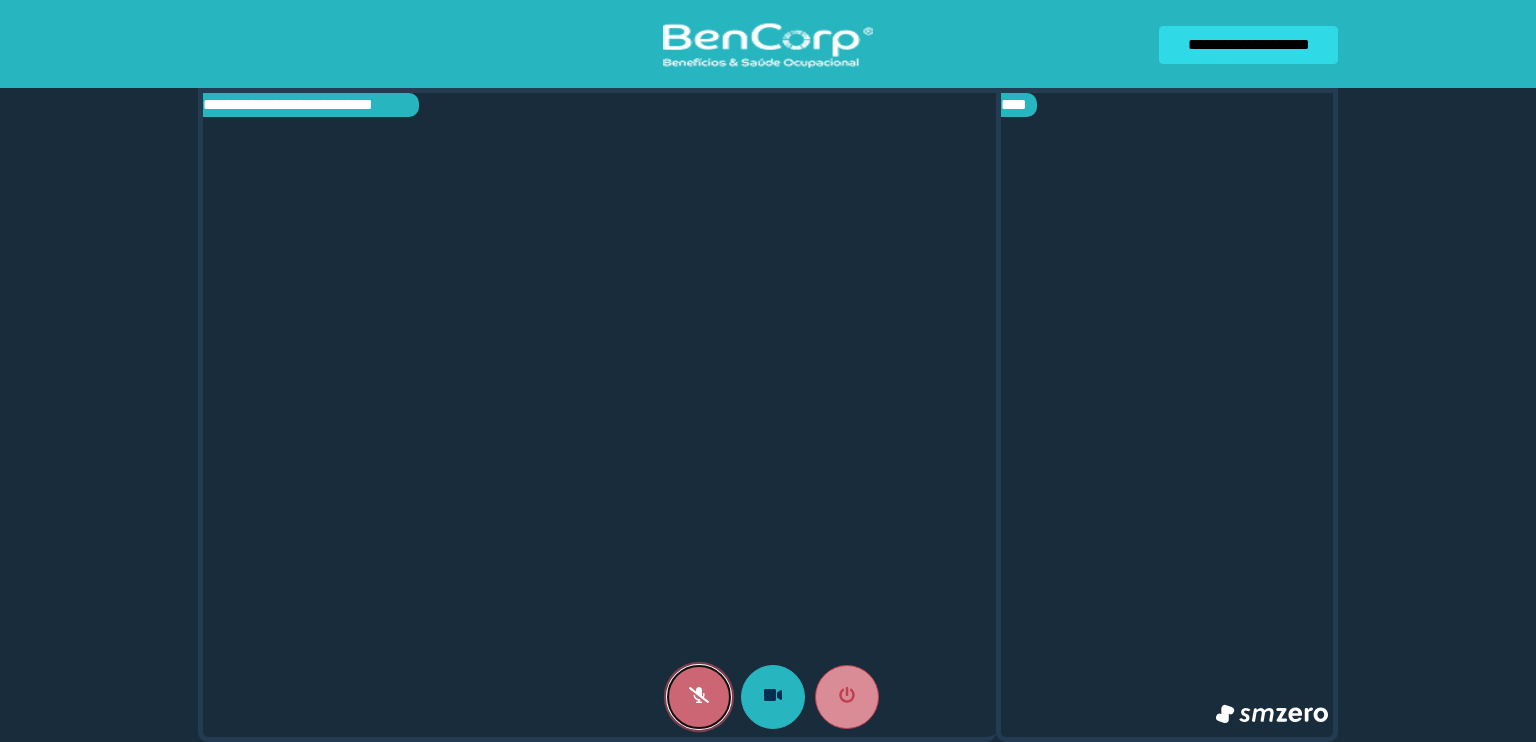 click at bounding box center [699, 695] 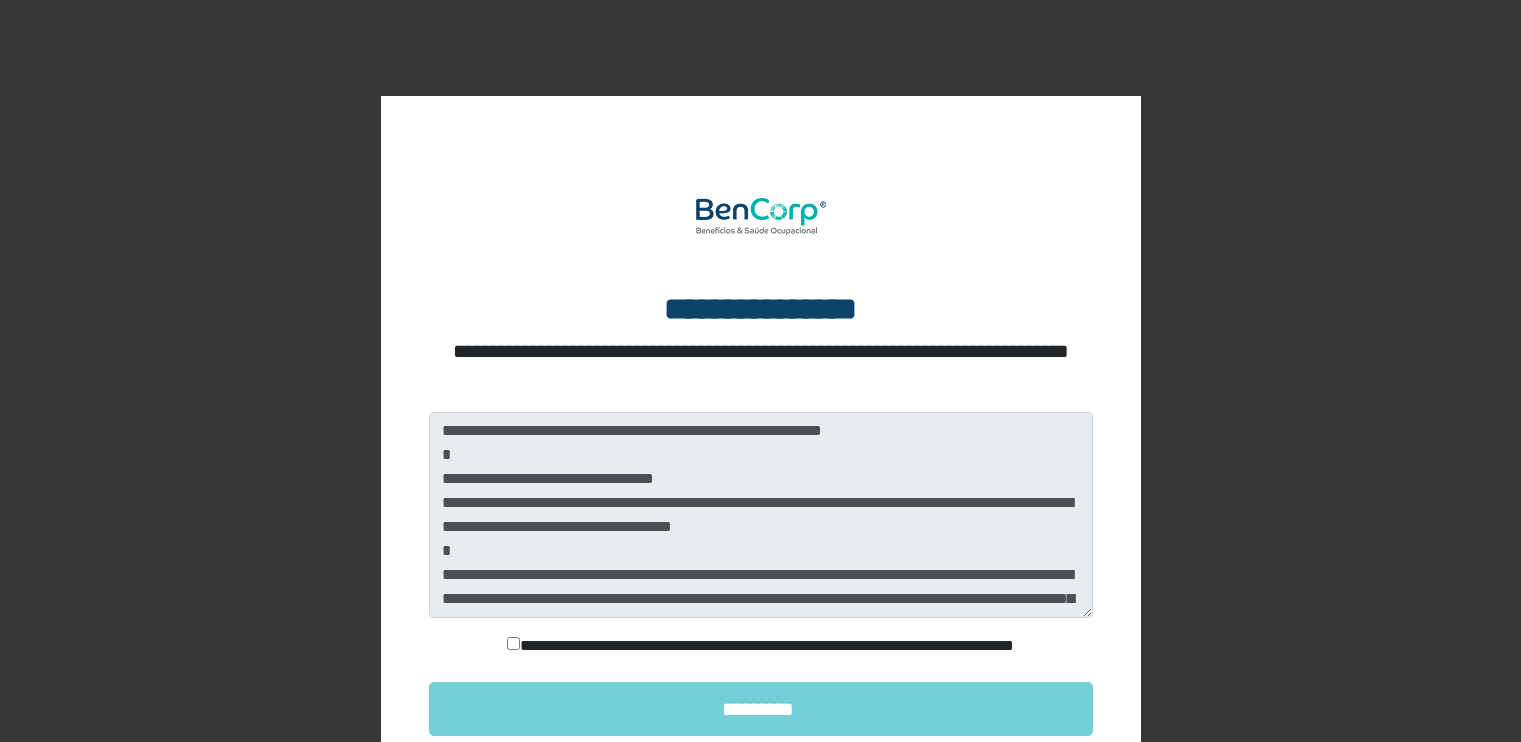 scroll, scrollTop: 0, scrollLeft: 0, axis: both 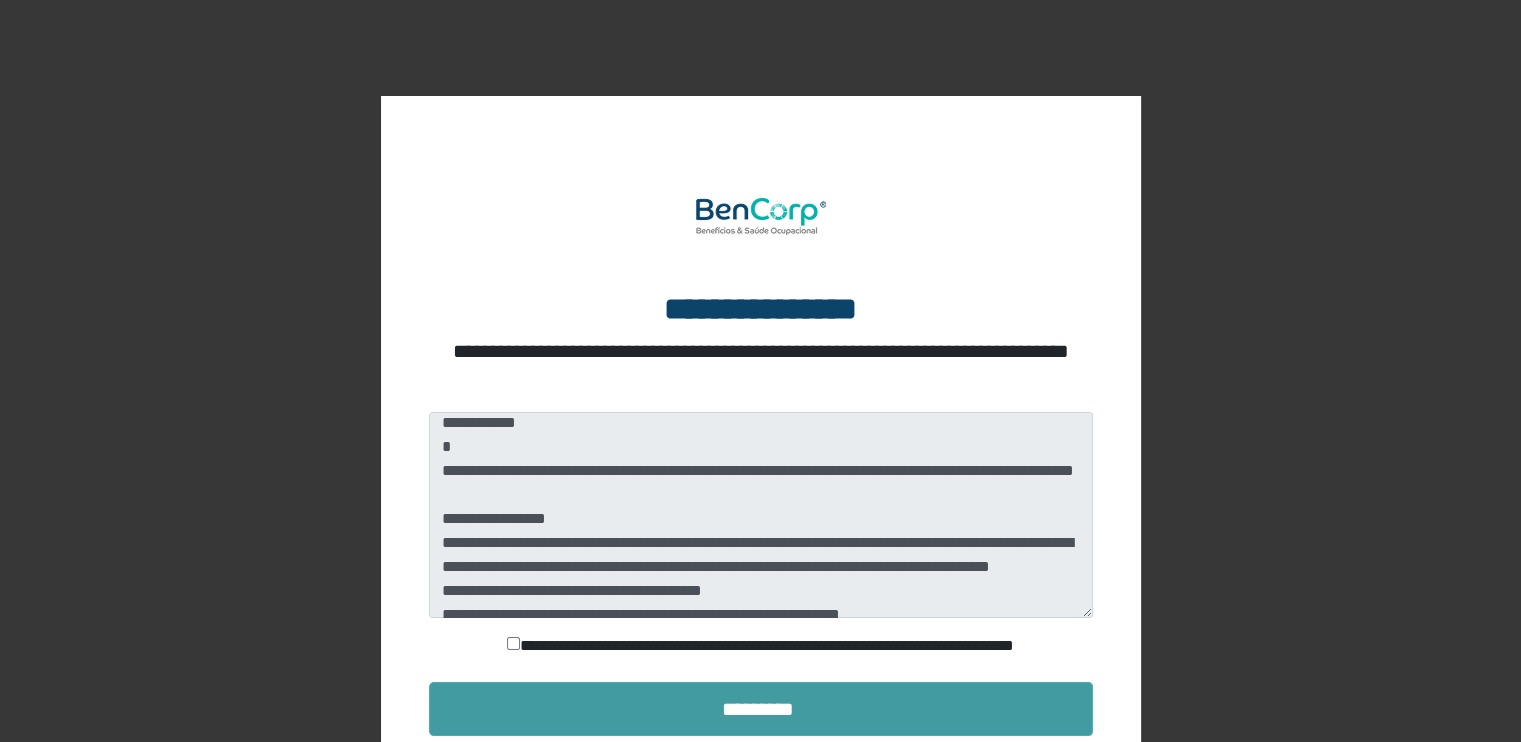 click on "*********" at bounding box center [761, 709] 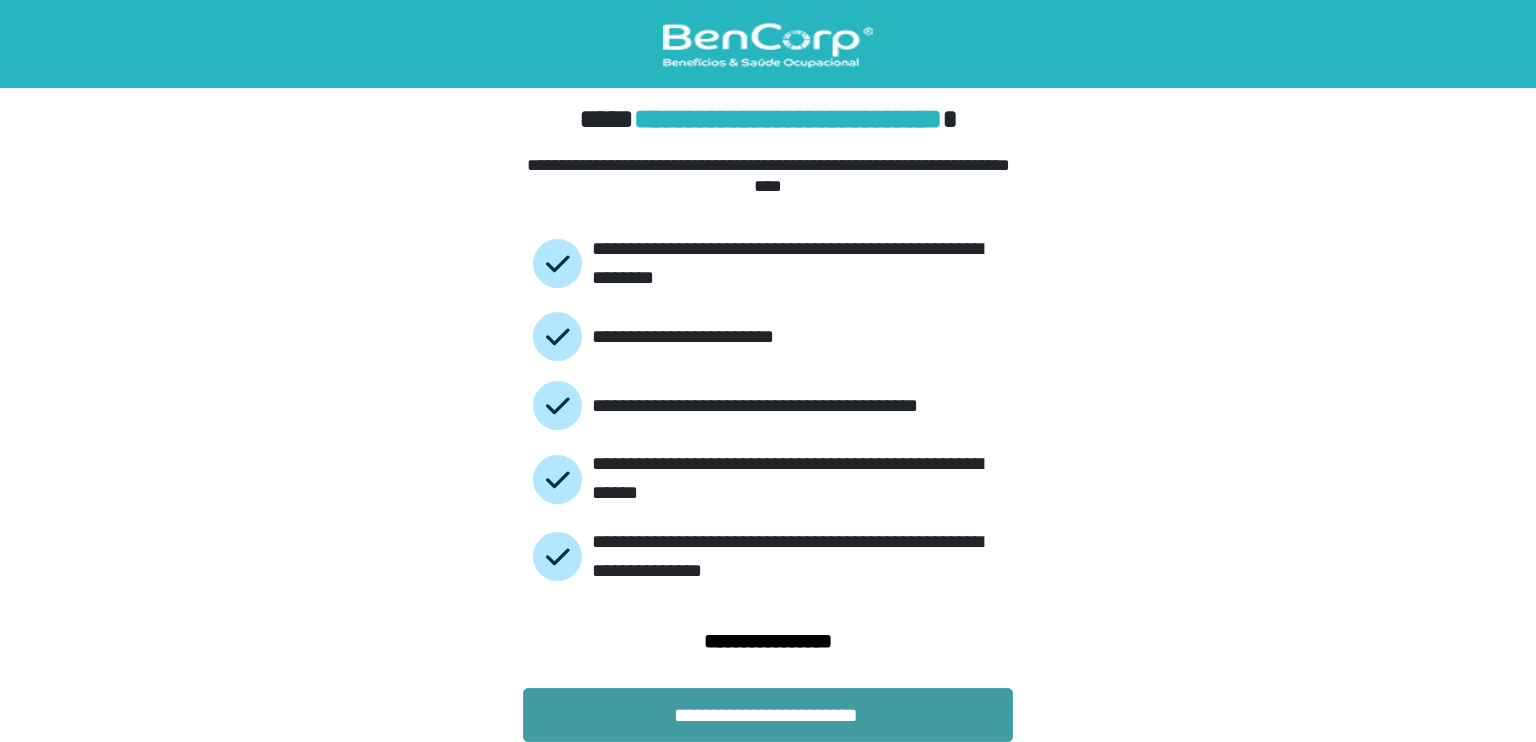click on "**********" at bounding box center (768, 715) 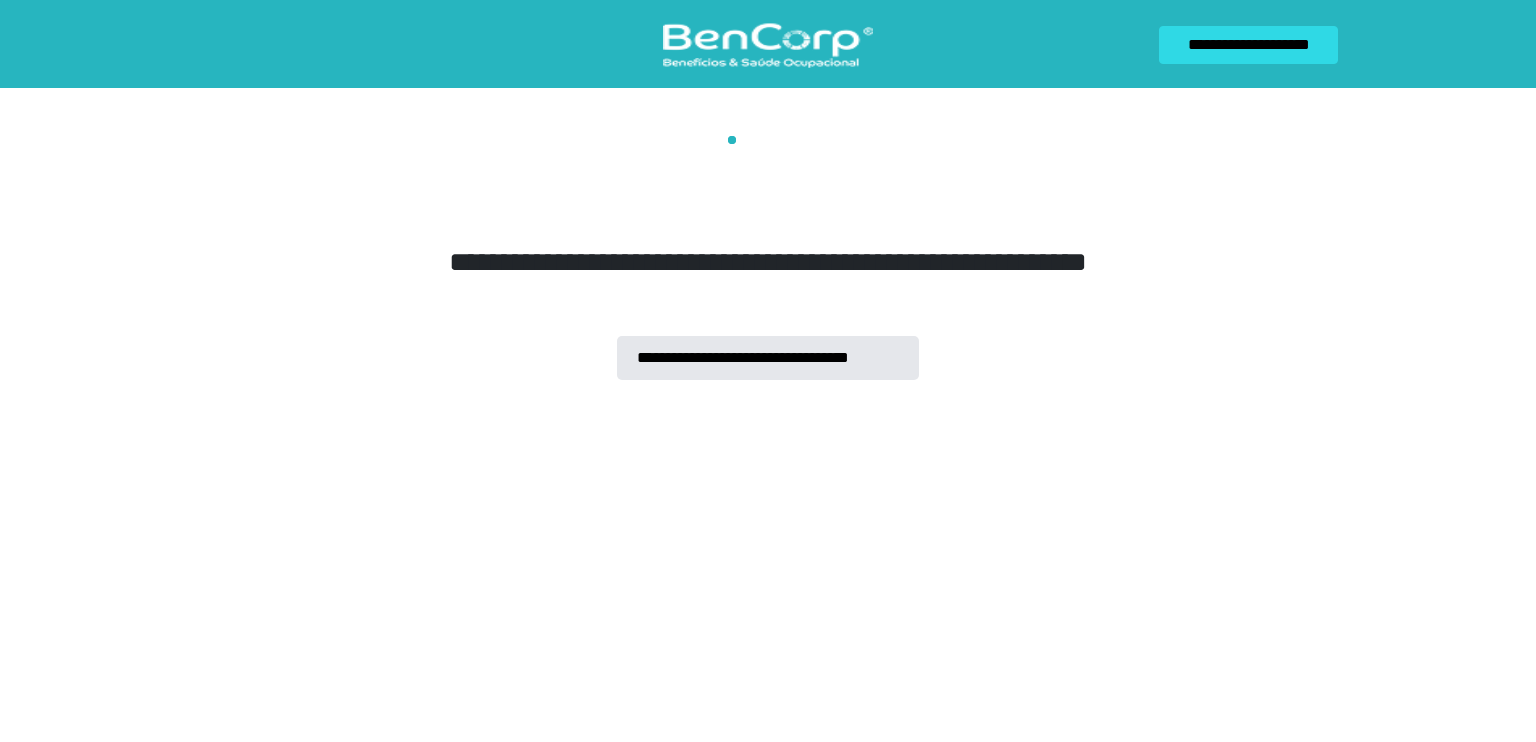 click on "**********" at bounding box center (768, 358) 